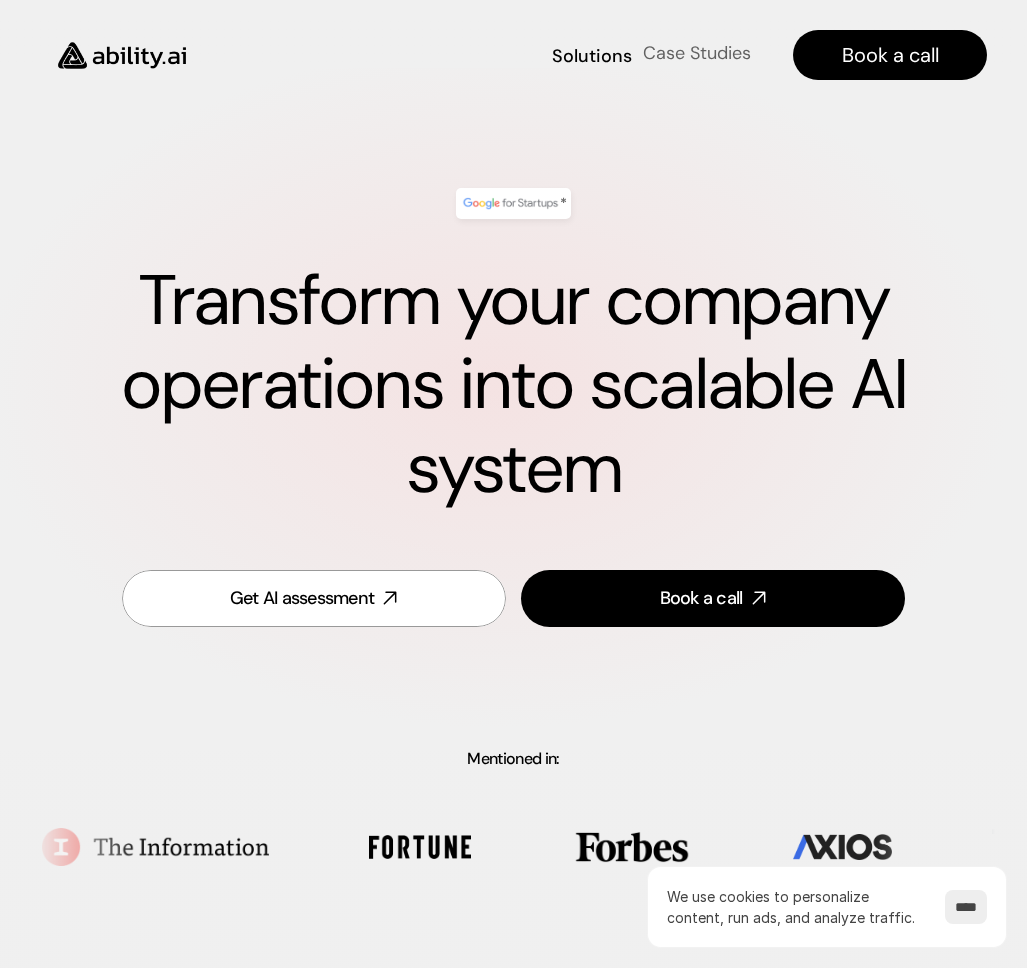 scroll, scrollTop: 20, scrollLeft: 0, axis: vertical 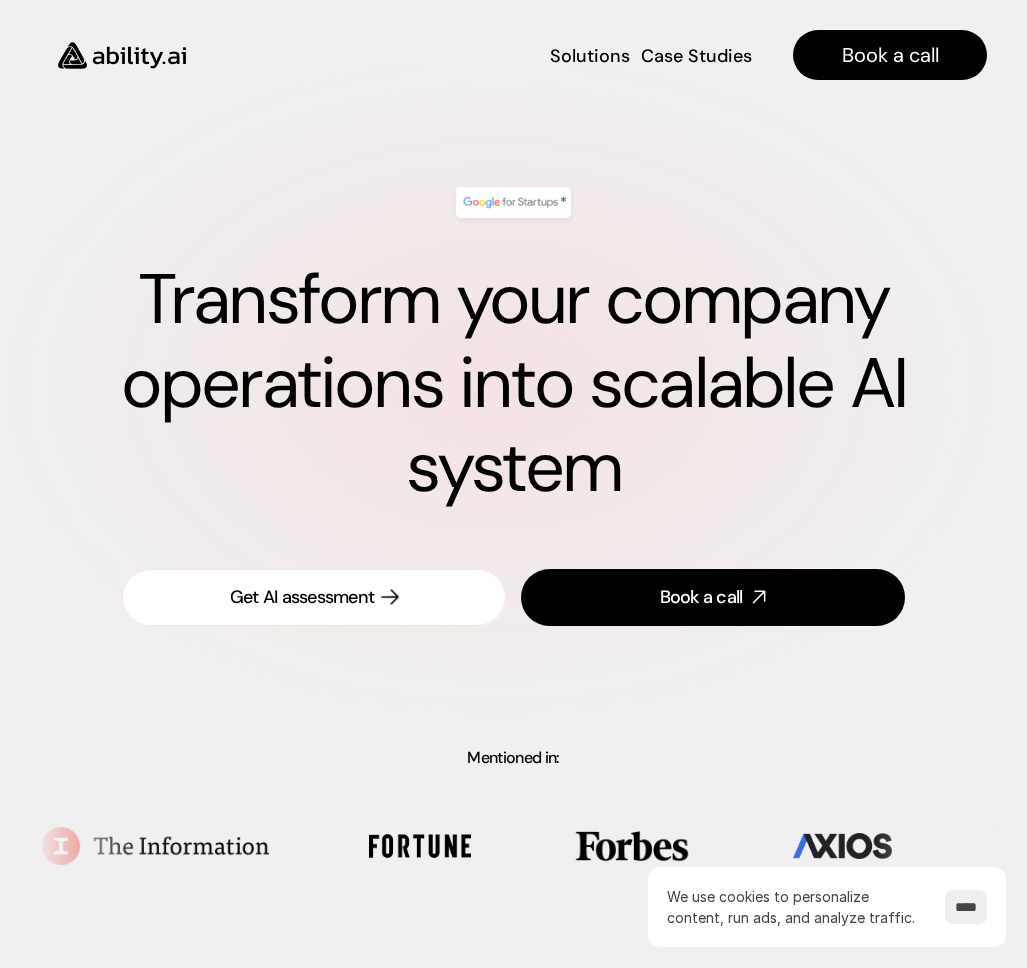 click on "Get AI assessment" at bounding box center (302, 597) 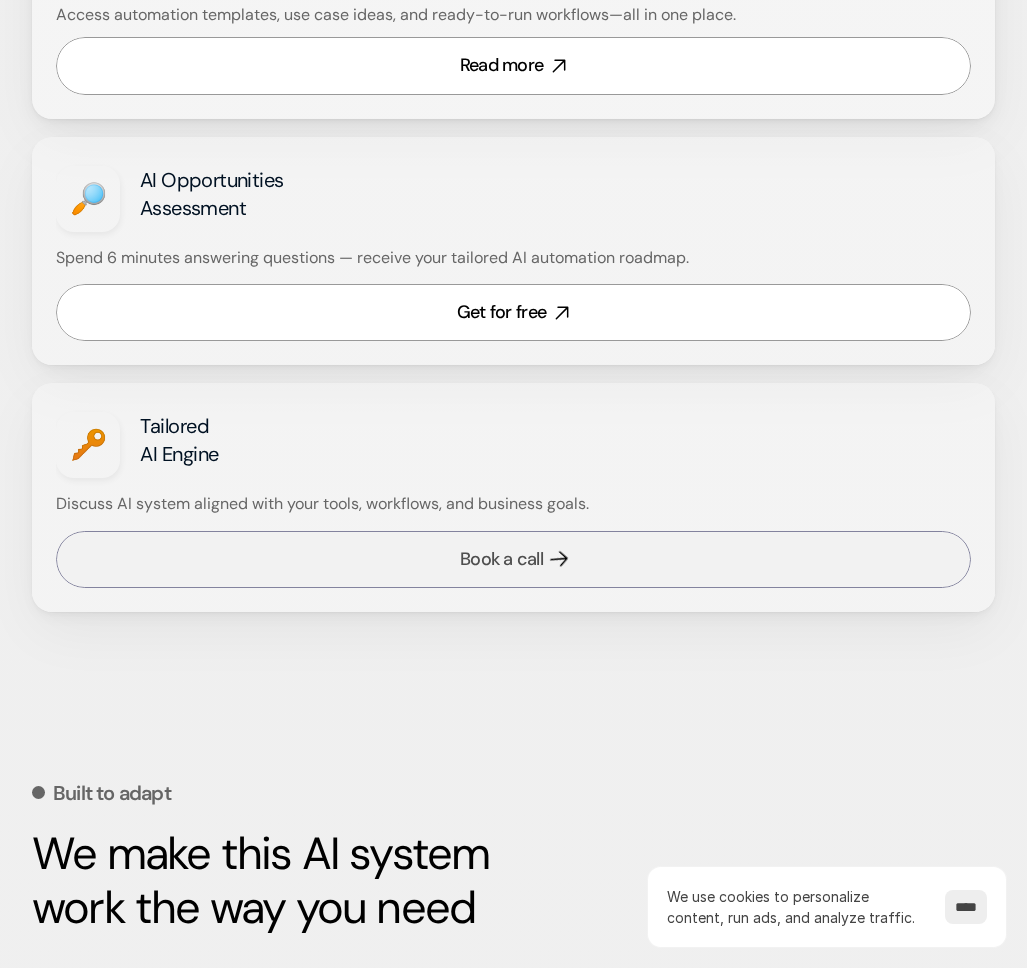 scroll, scrollTop: 1545, scrollLeft: 0, axis: vertical 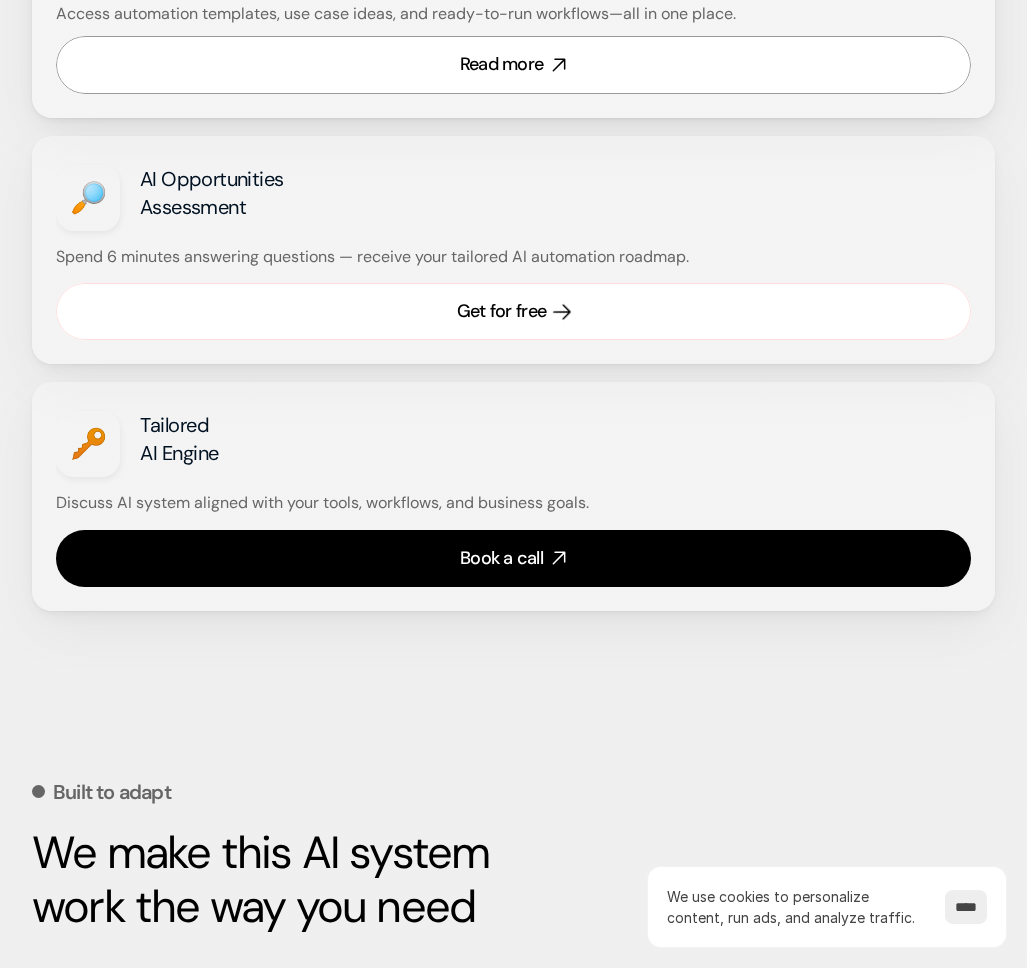 click on "Get for free" at bounding box center (513, 311) 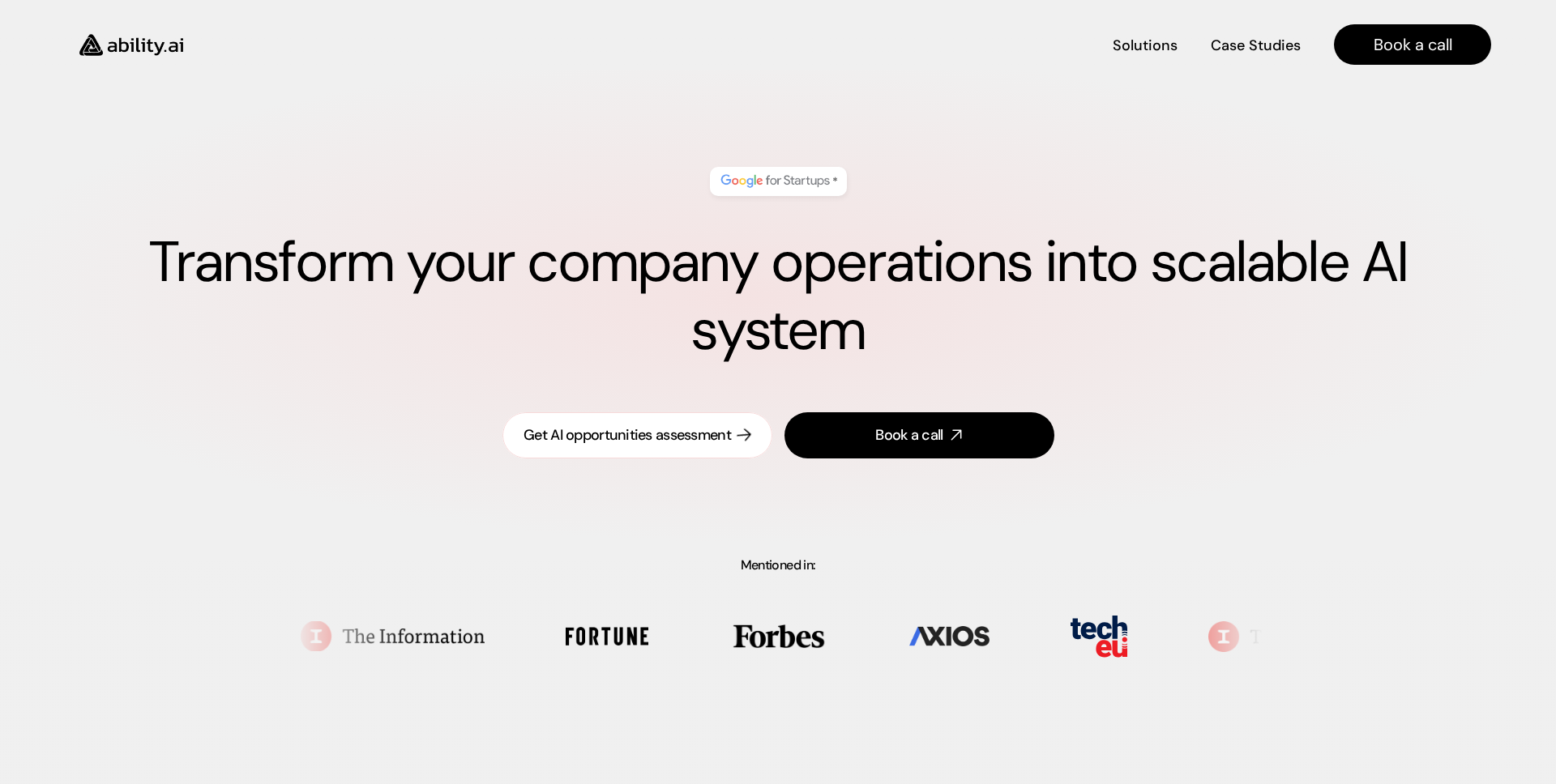 scroll, scrollTop: 0, scrollLeft: 0, axis: both 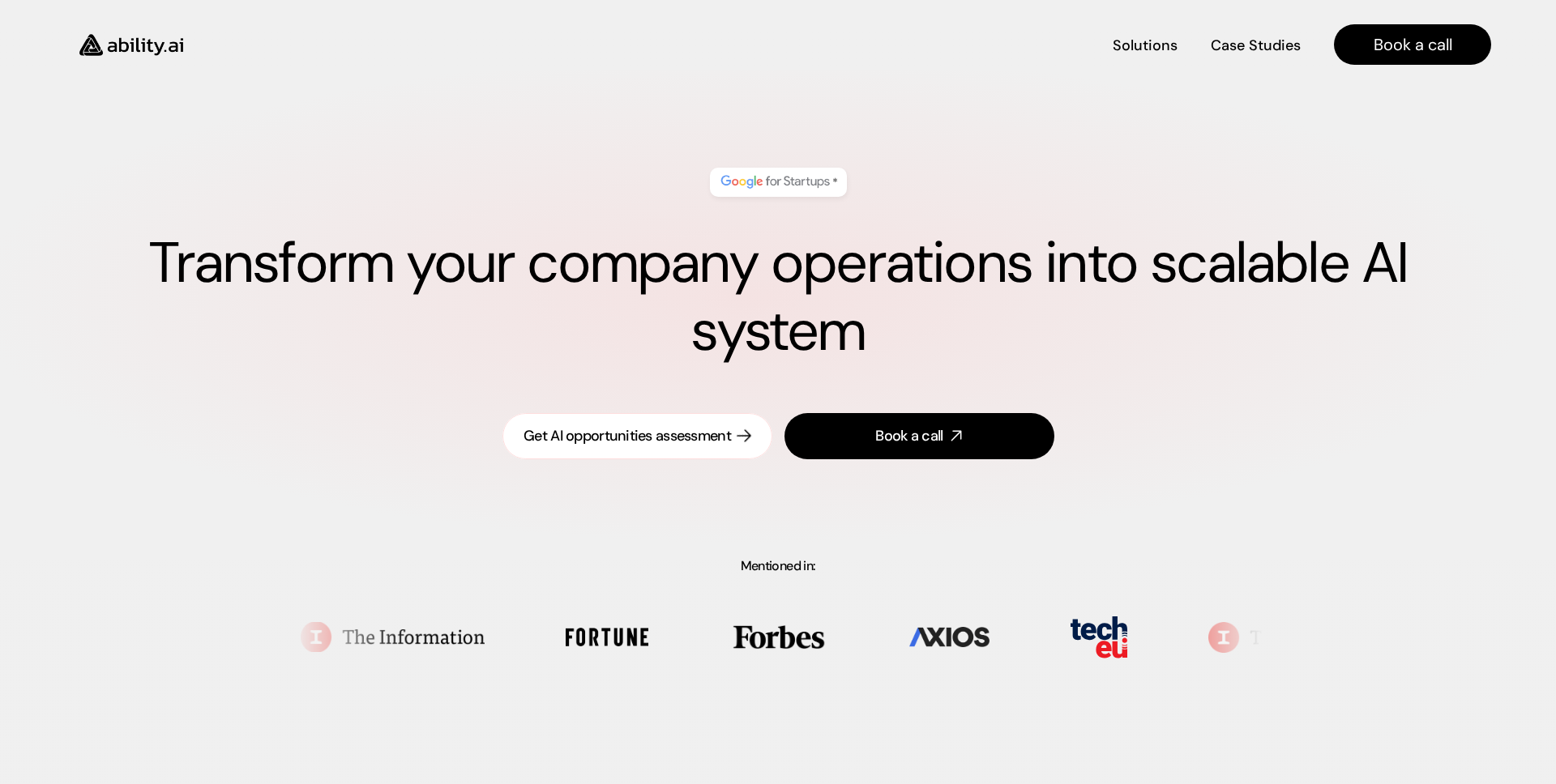click on "Get AI opportunities assessment" at bounding box center [627, 436] 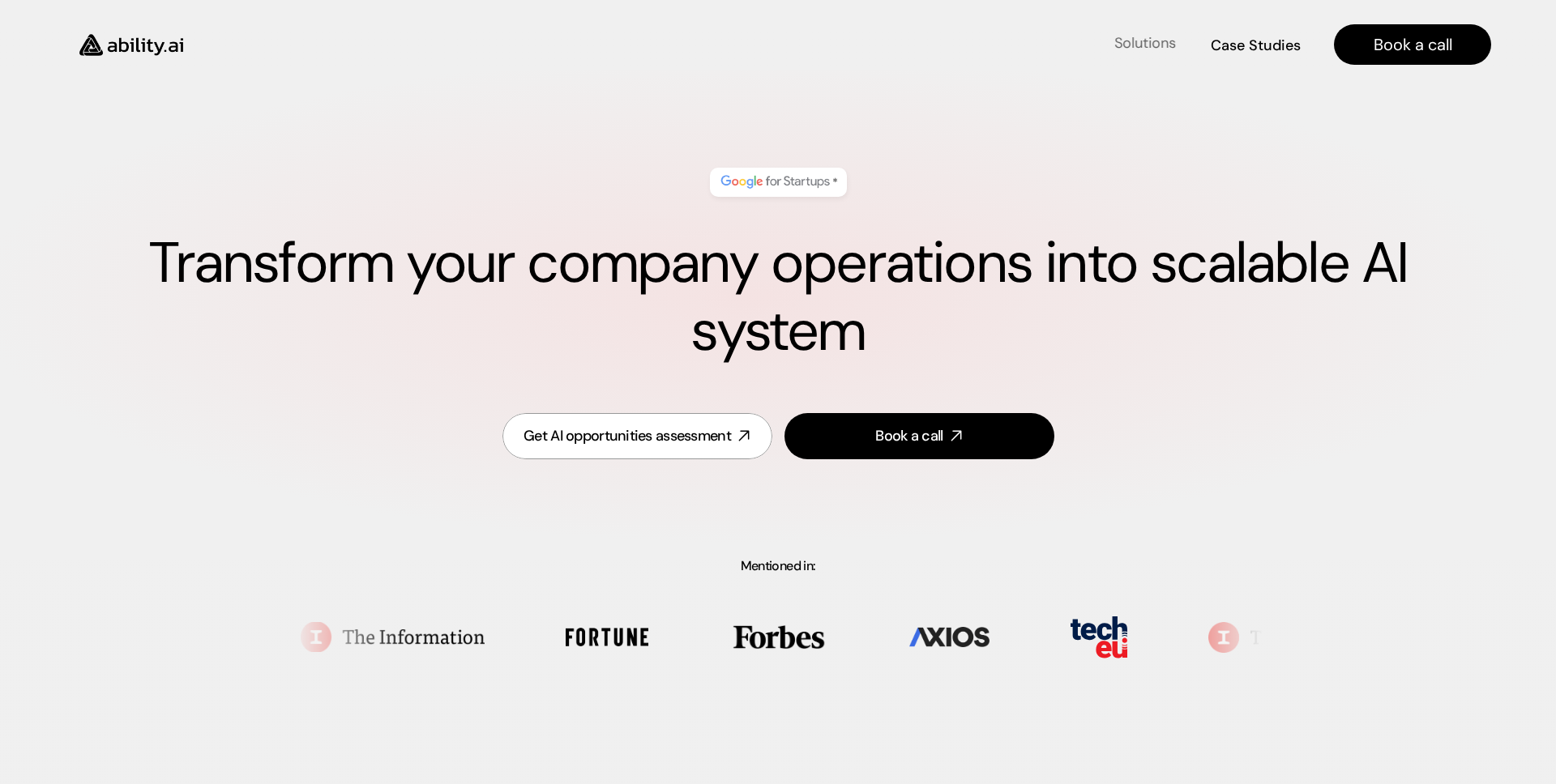 click on "Solutions" at bounding box center [1145, 43] 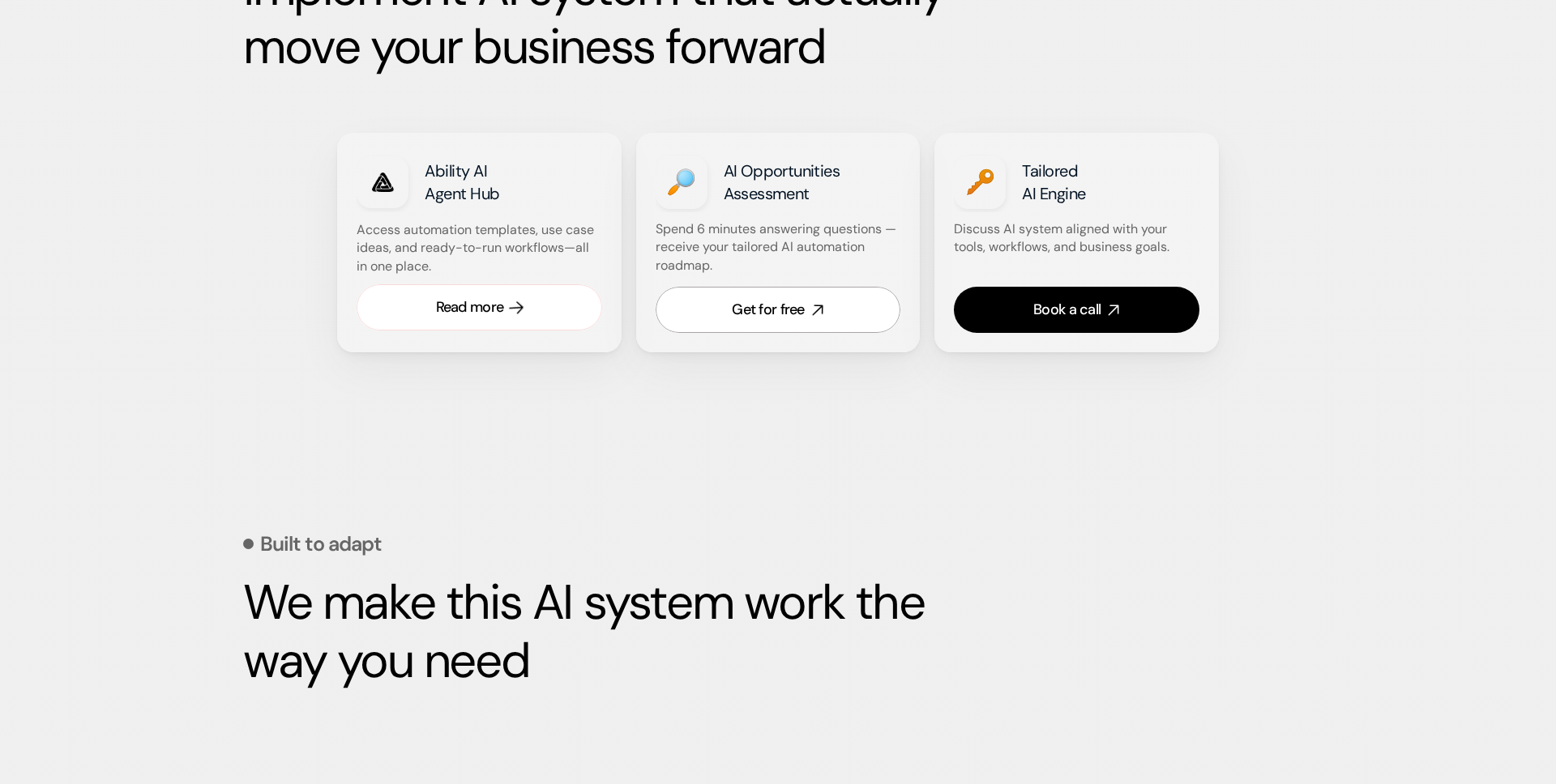 scroll, scrollTop: 982, scrollLeft: 0, axis: vertical 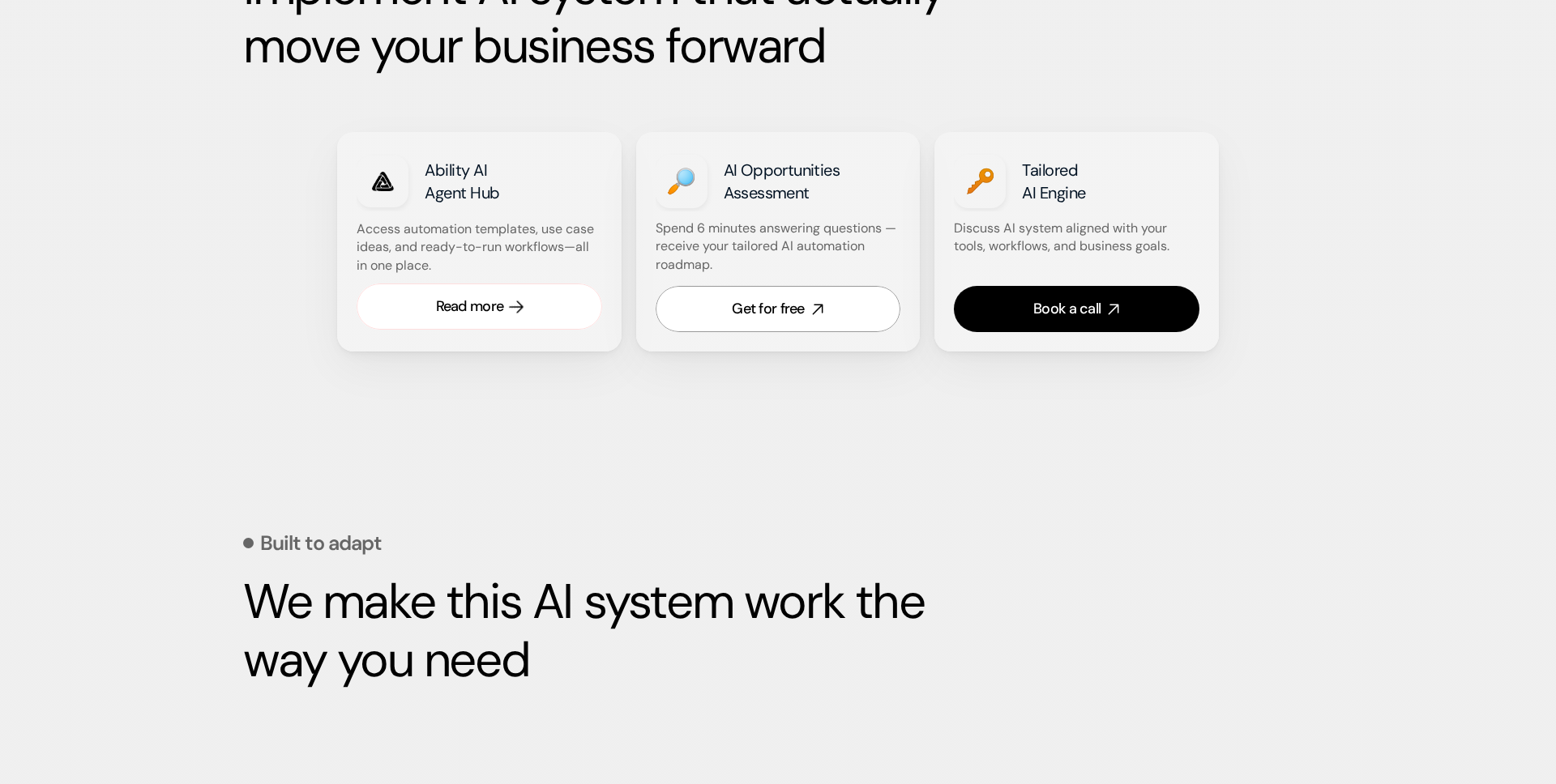 click 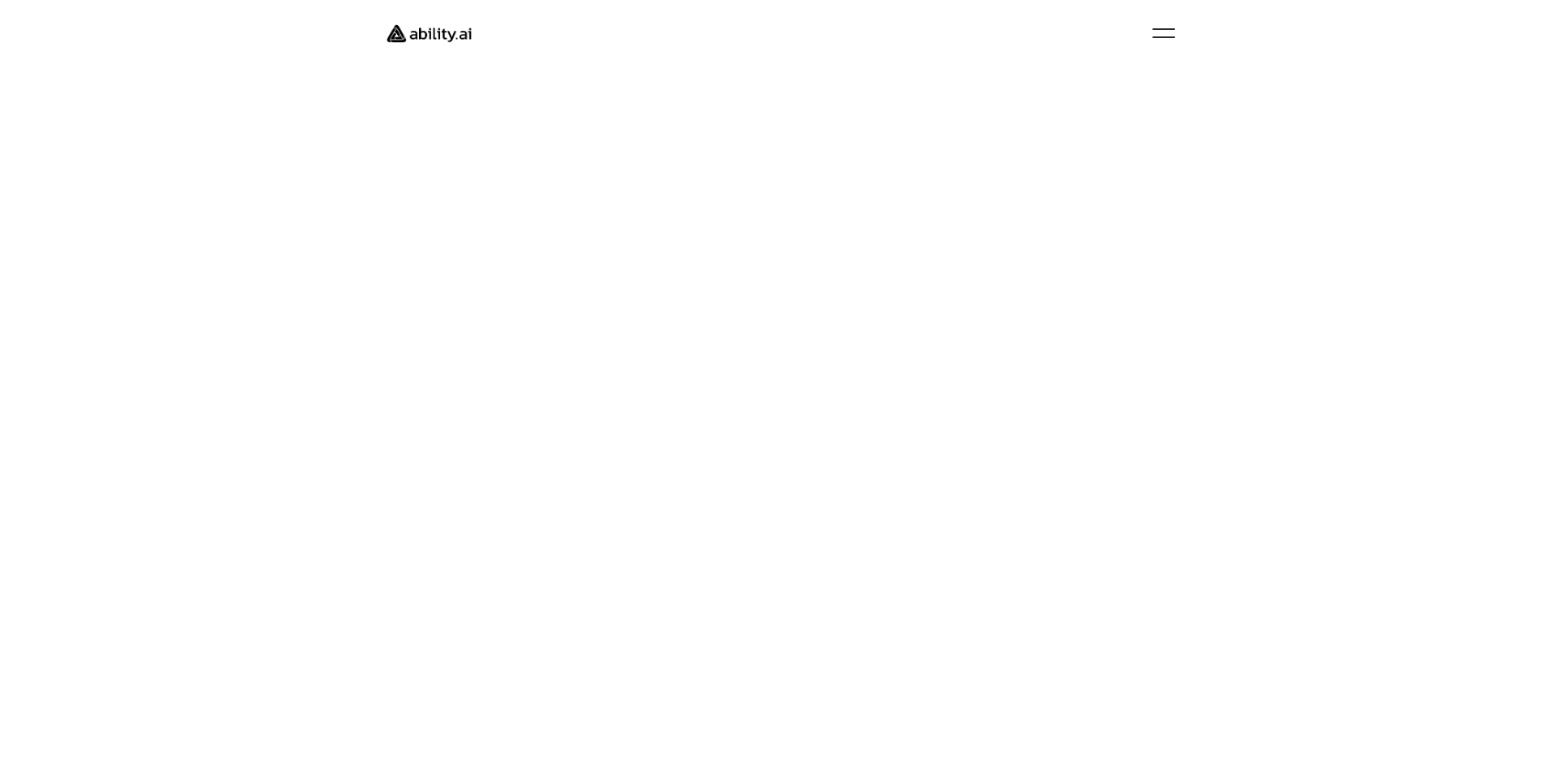 scroll, scrollTop: 0, scrollLeft: 0, axis: both 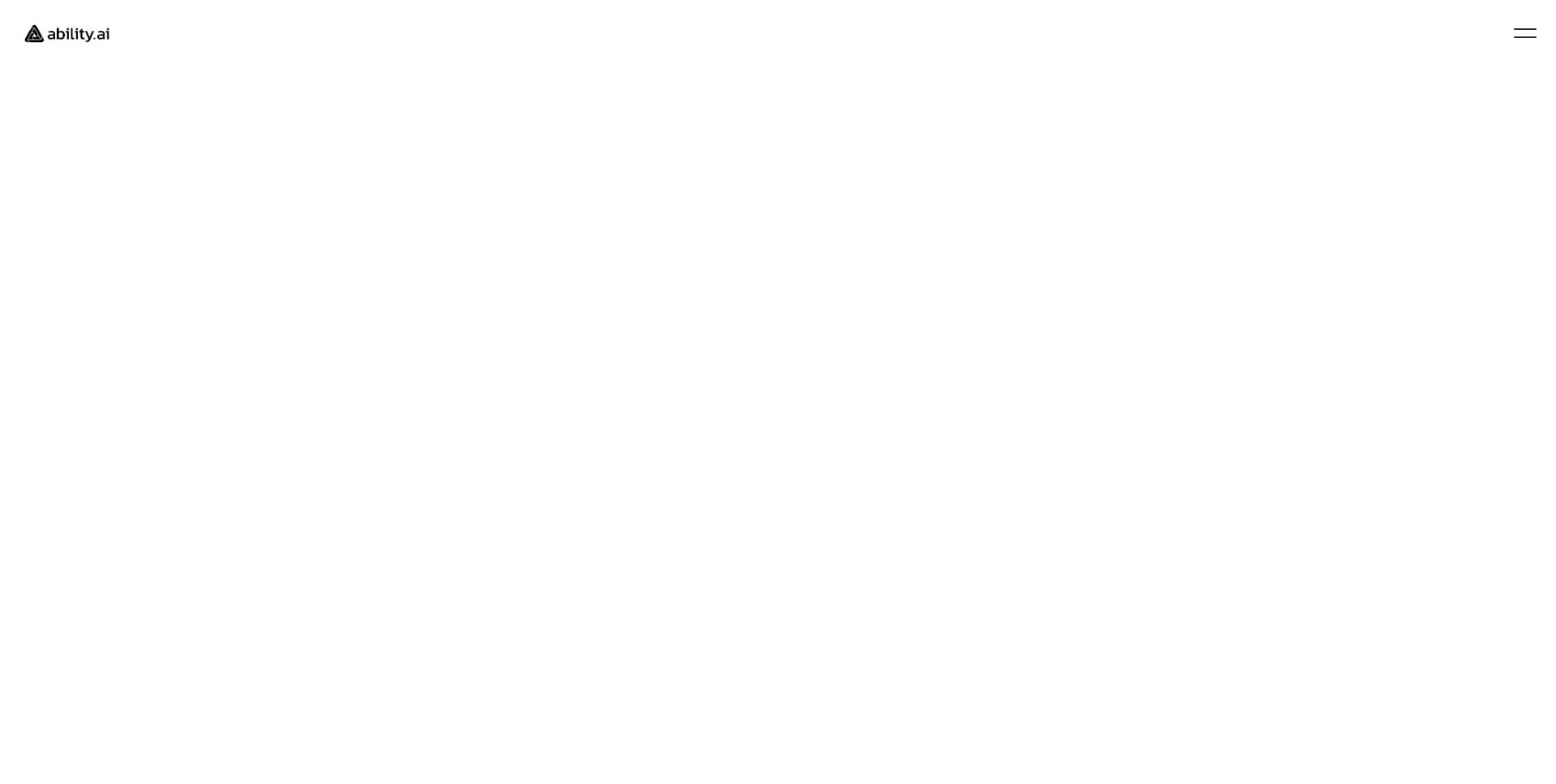 click at bounding box center [66, 33] 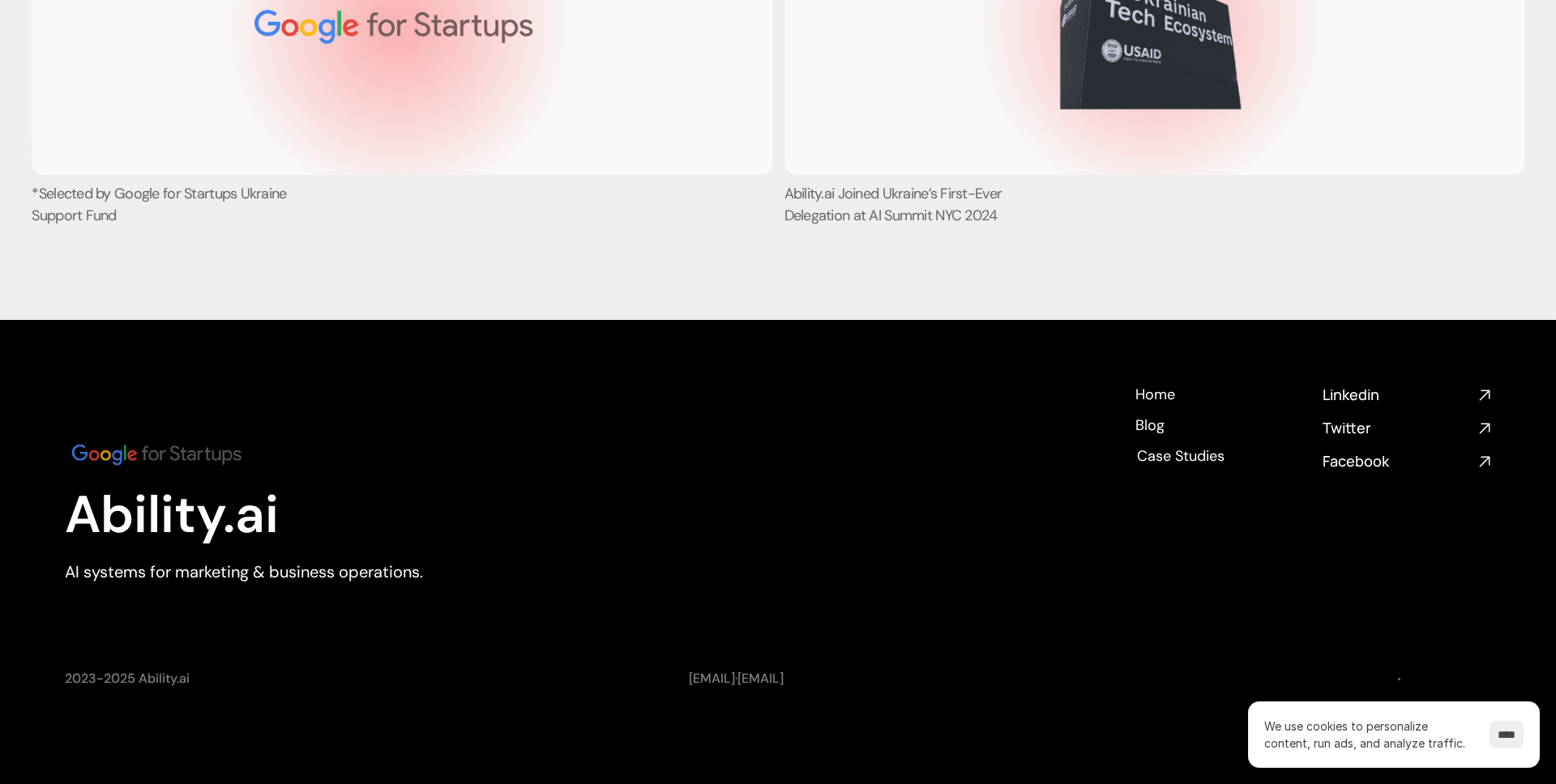 scroll, scrollTop: 6449, scrollLeft: 0, axis: vertical 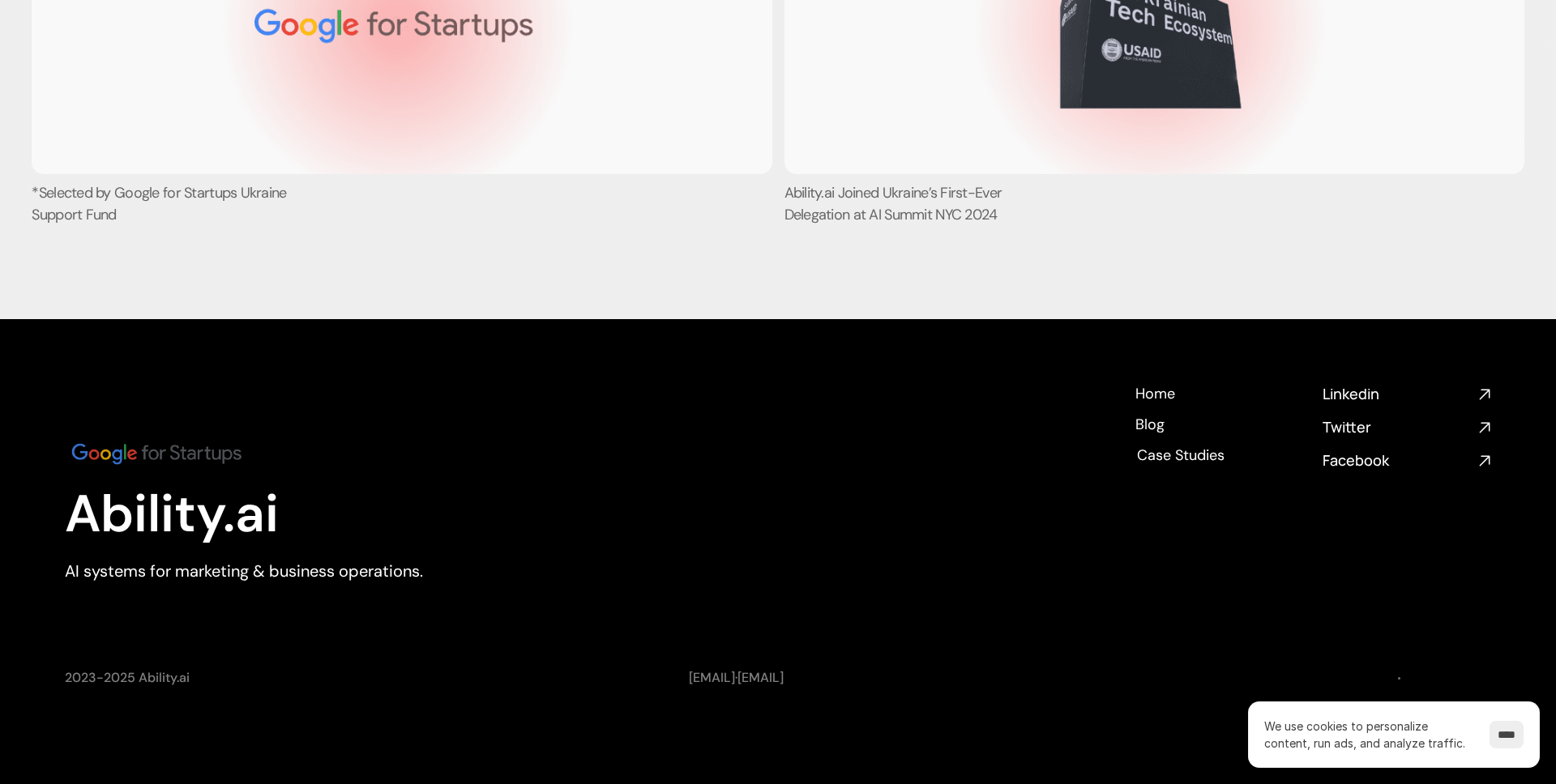 click on "****" at bounding box center [1507, 735] 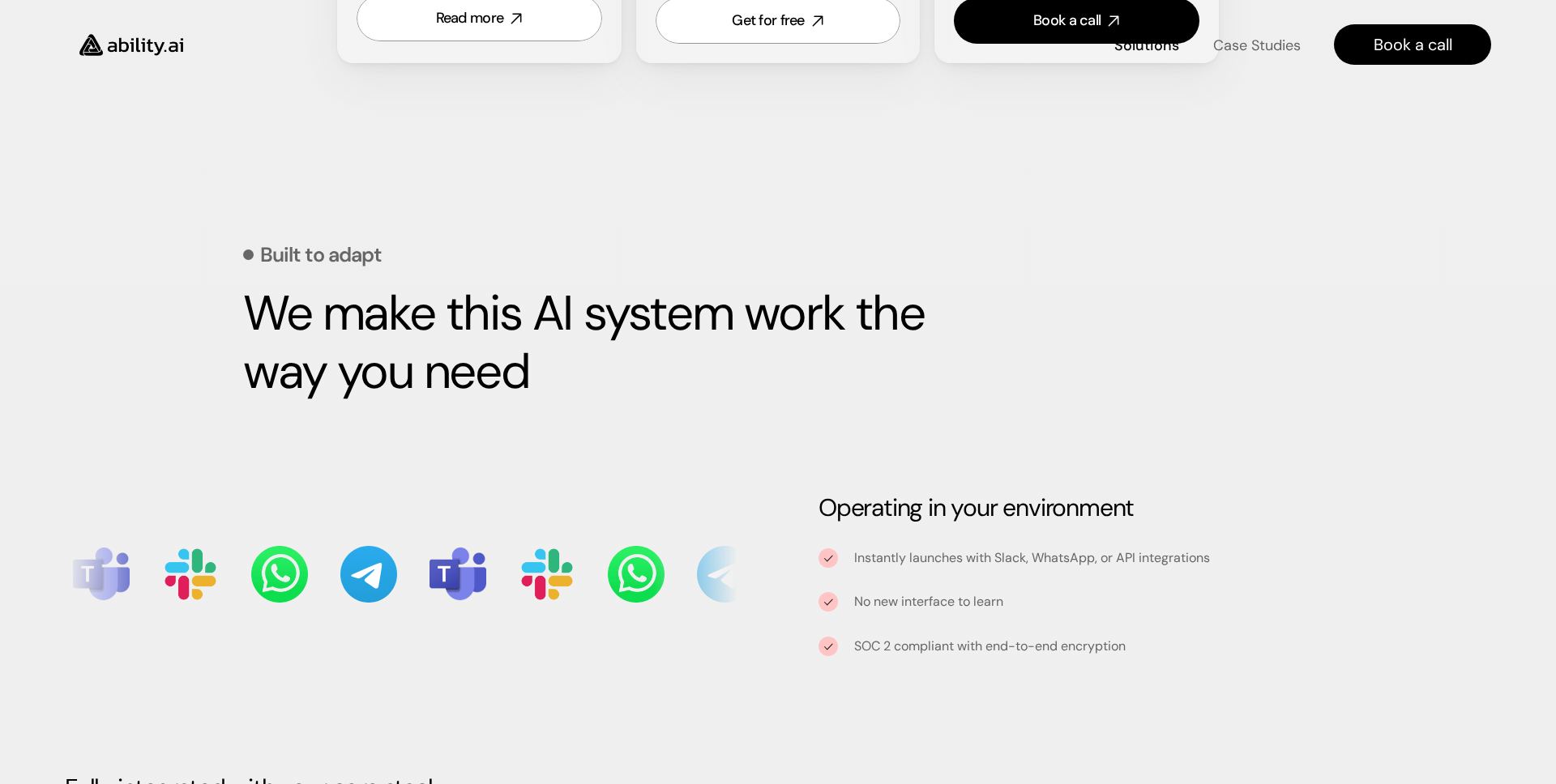 scroll, scrollTop: 1272, scrollLeft: 0, axis: vertical 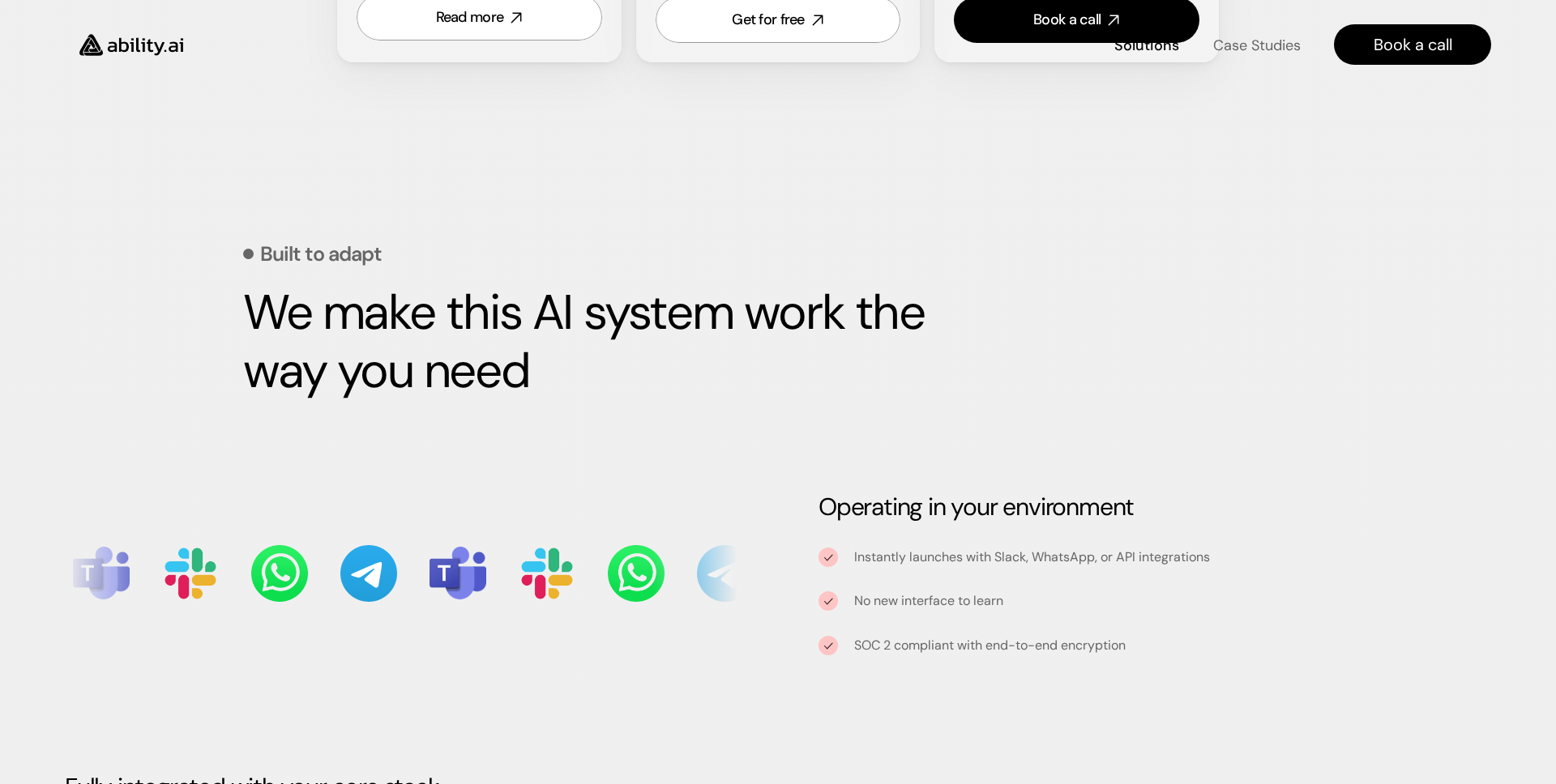 click on "Case Studies" at bounding box center (1256, 45) 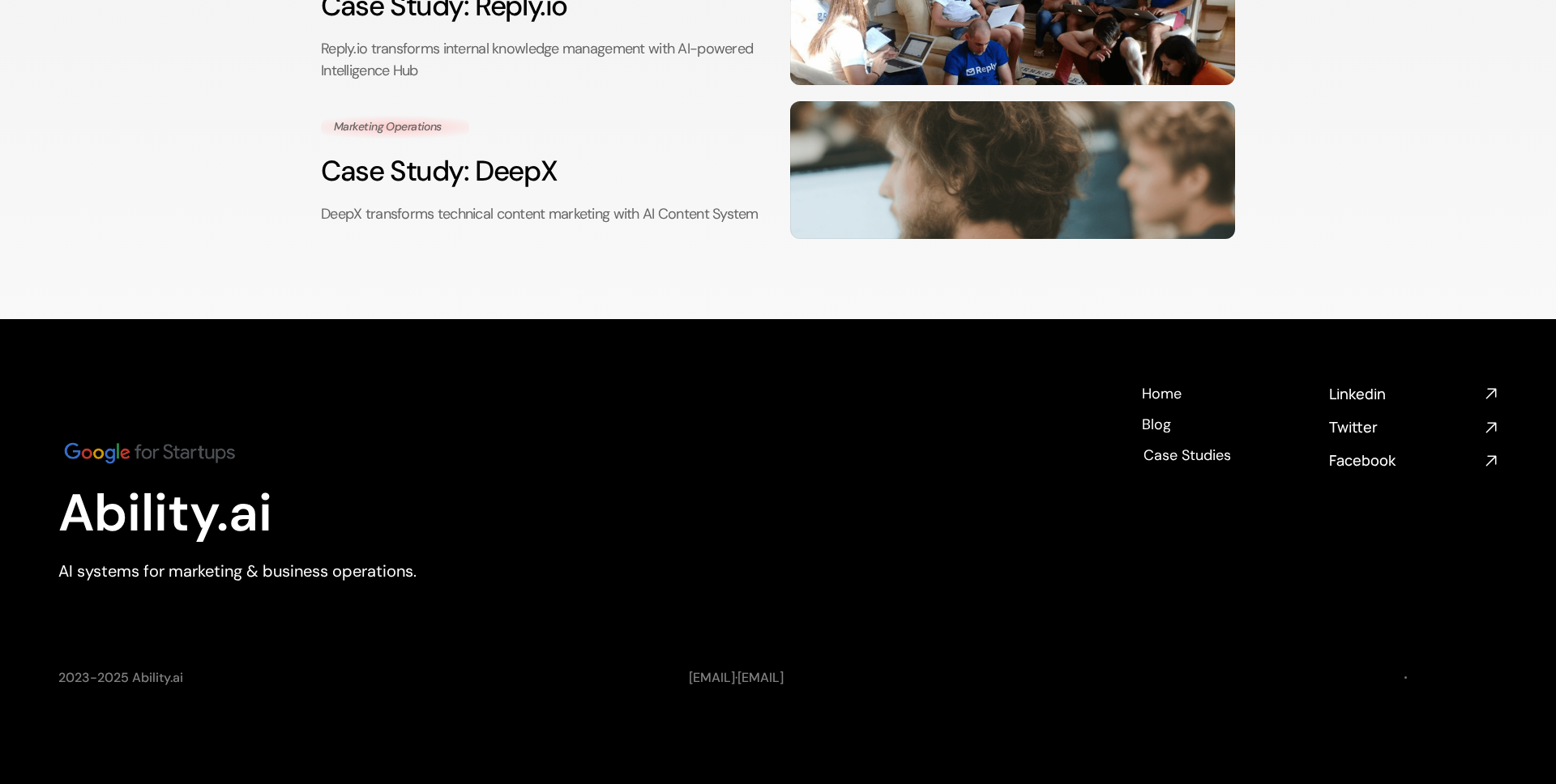 scroll, scrollTop: 0, scrollLeft: 0, axis: both 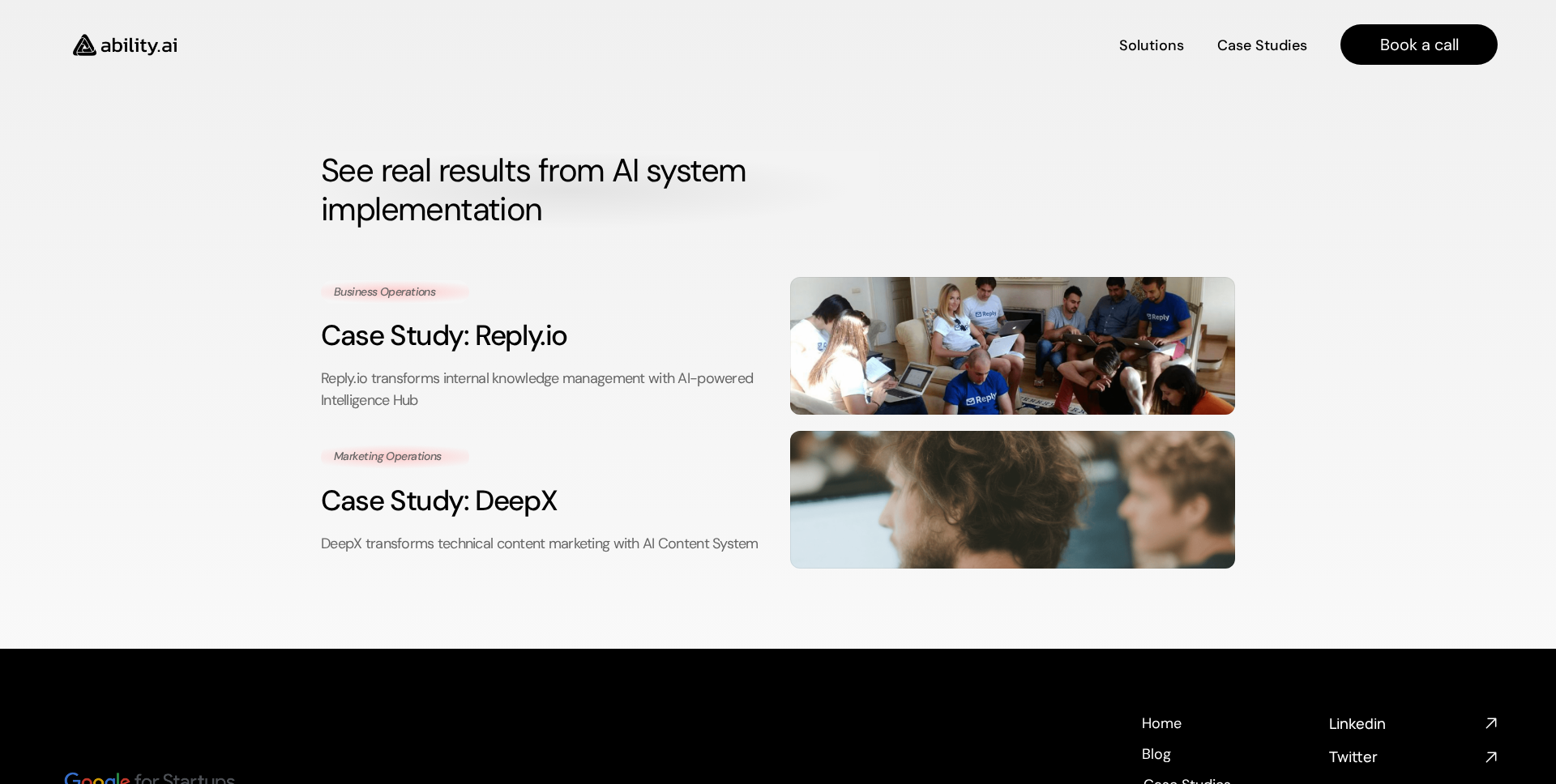 click at bounding box center [125, 45] 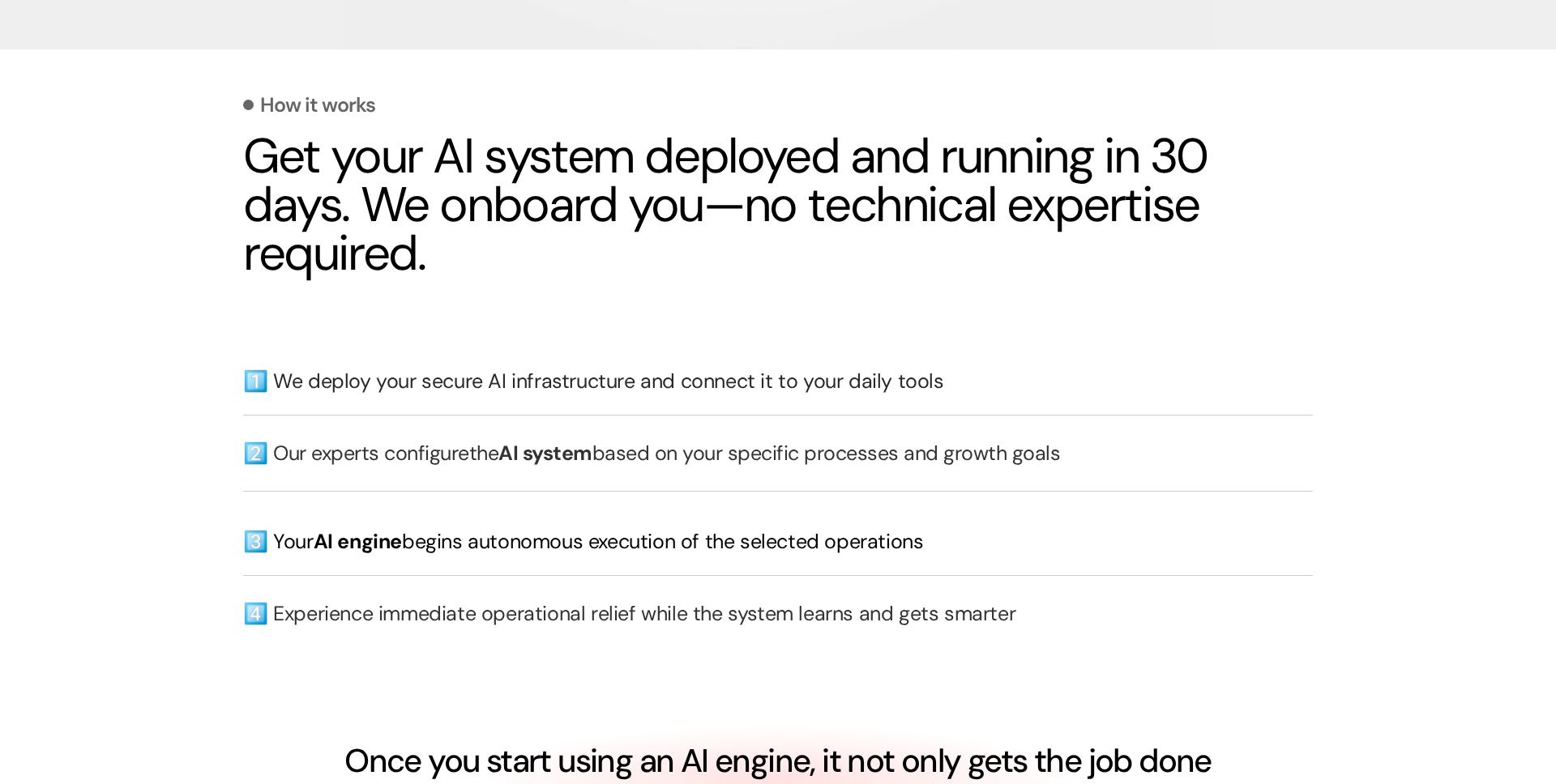 scroll, scrollTop: 3843, scrollLeft: 0, axis: vertical 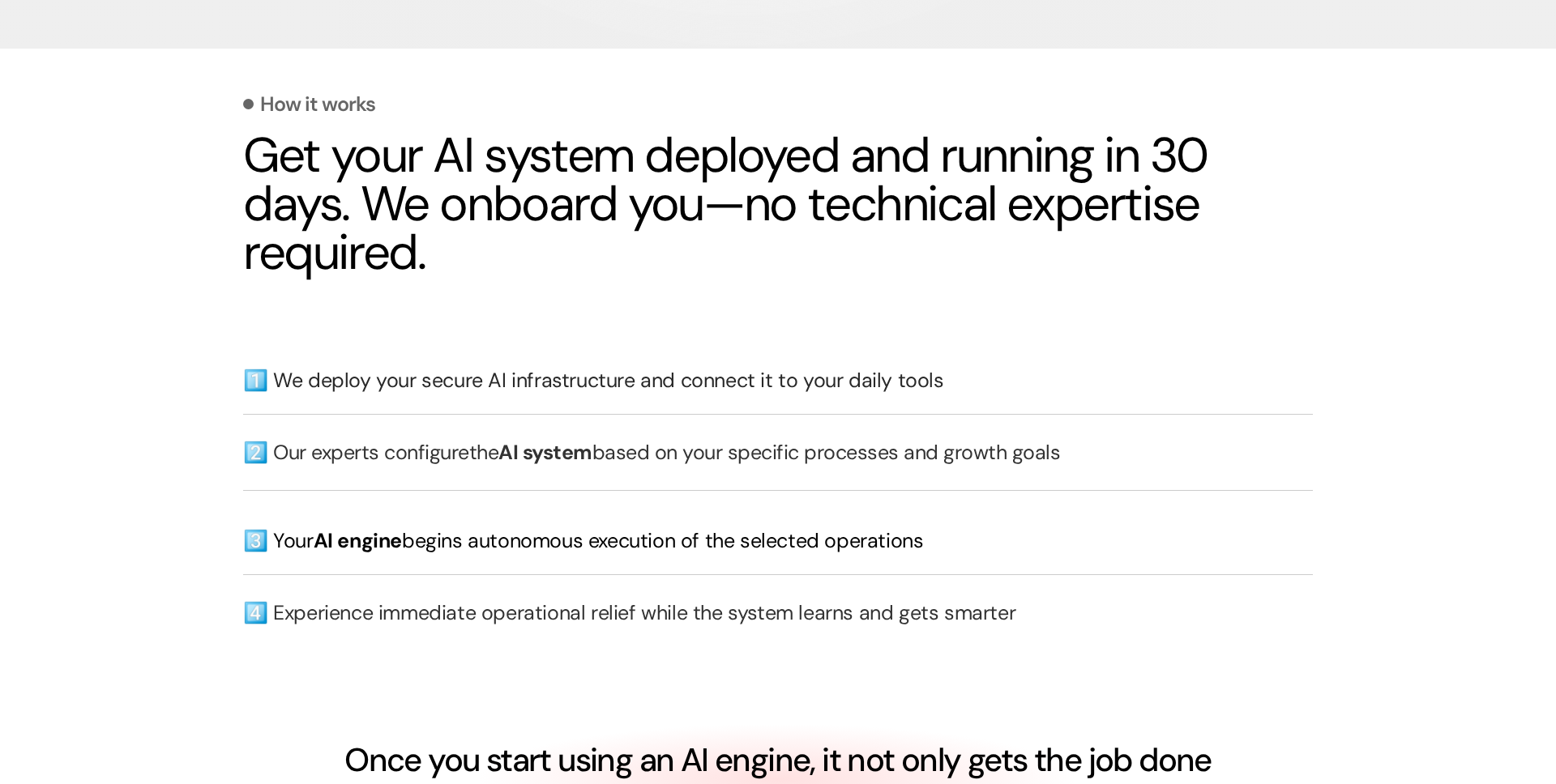click on "Get your AI system deployed and running in 30 days. We onboard you—no technical expertise required." at bounding box center [778, 204] 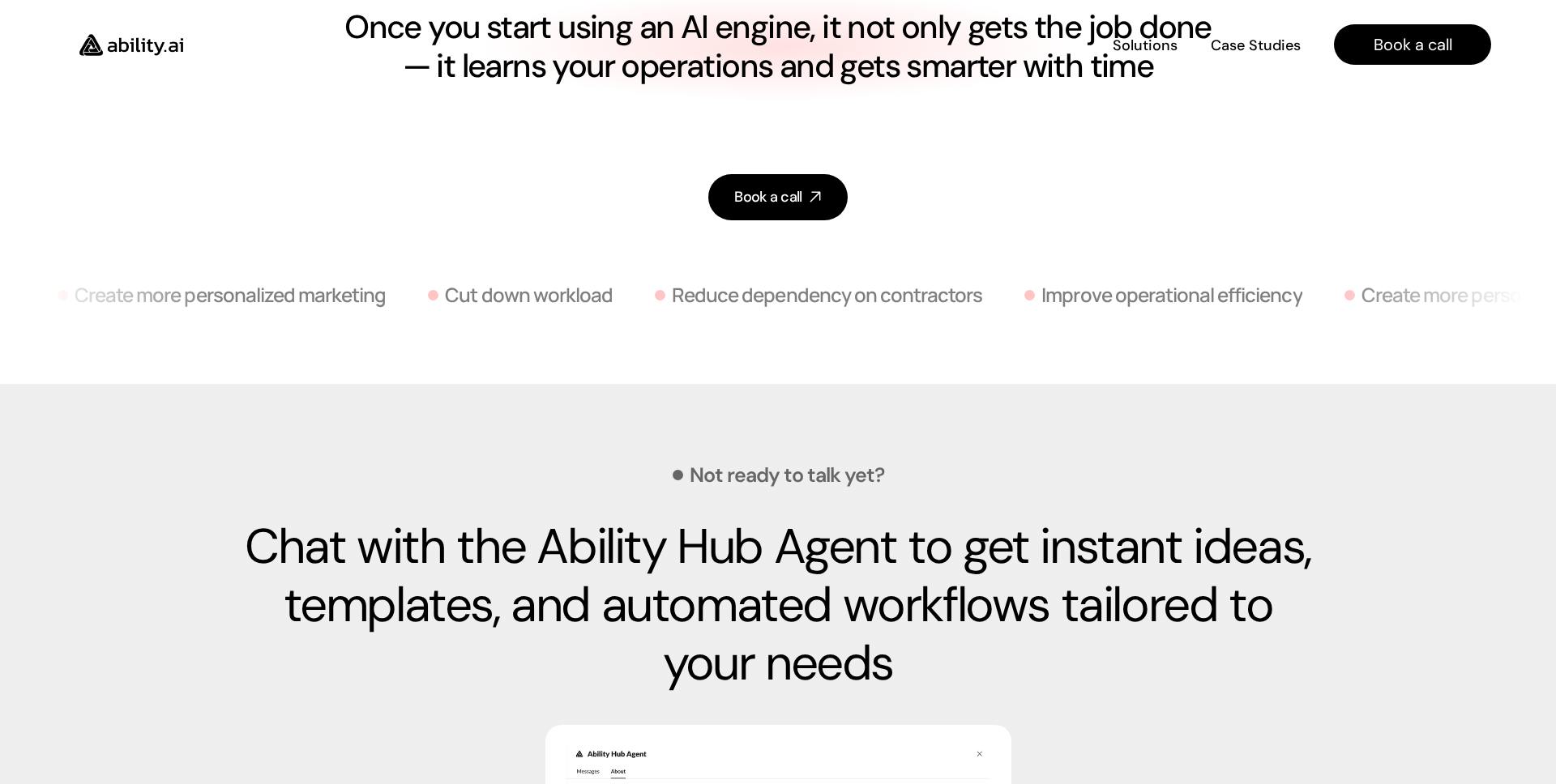 scroll, scrollTop: 4575, scrollLeft: 0, axis: vertical 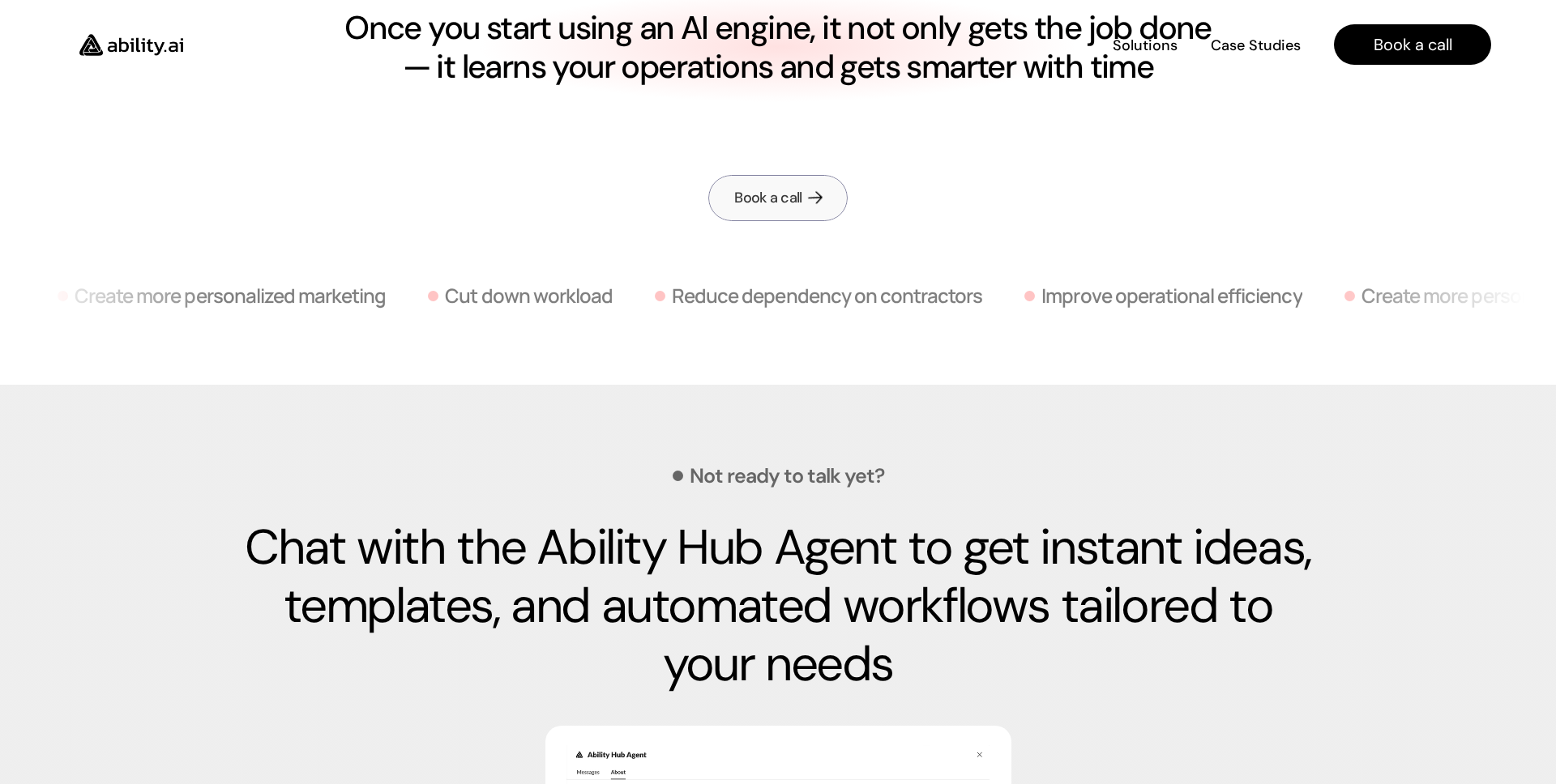 click on "Book a call" at bounding box center (777, 198) 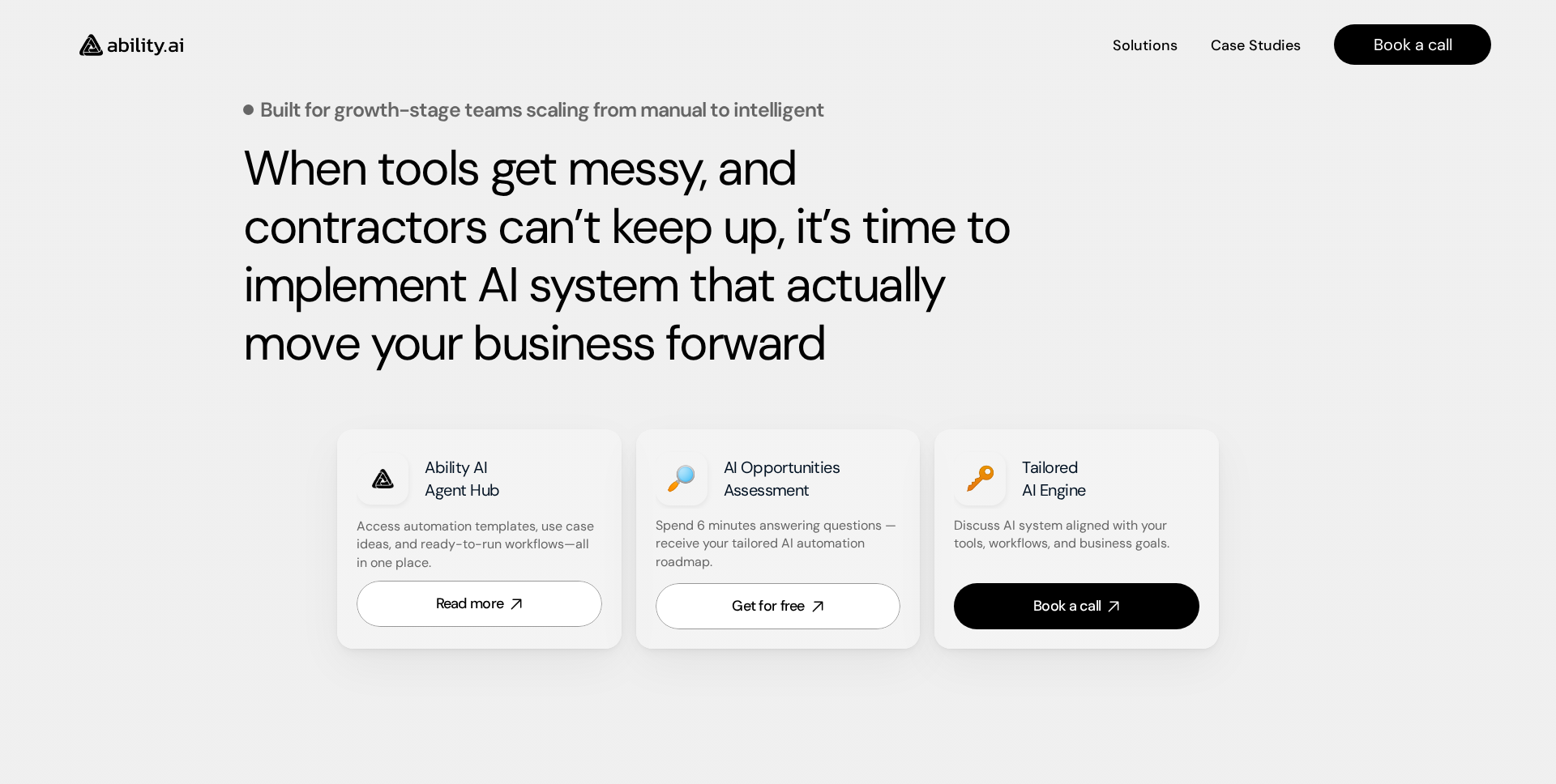scroll, scrollTop: 682, scrollLeft: 0, axis: vertical 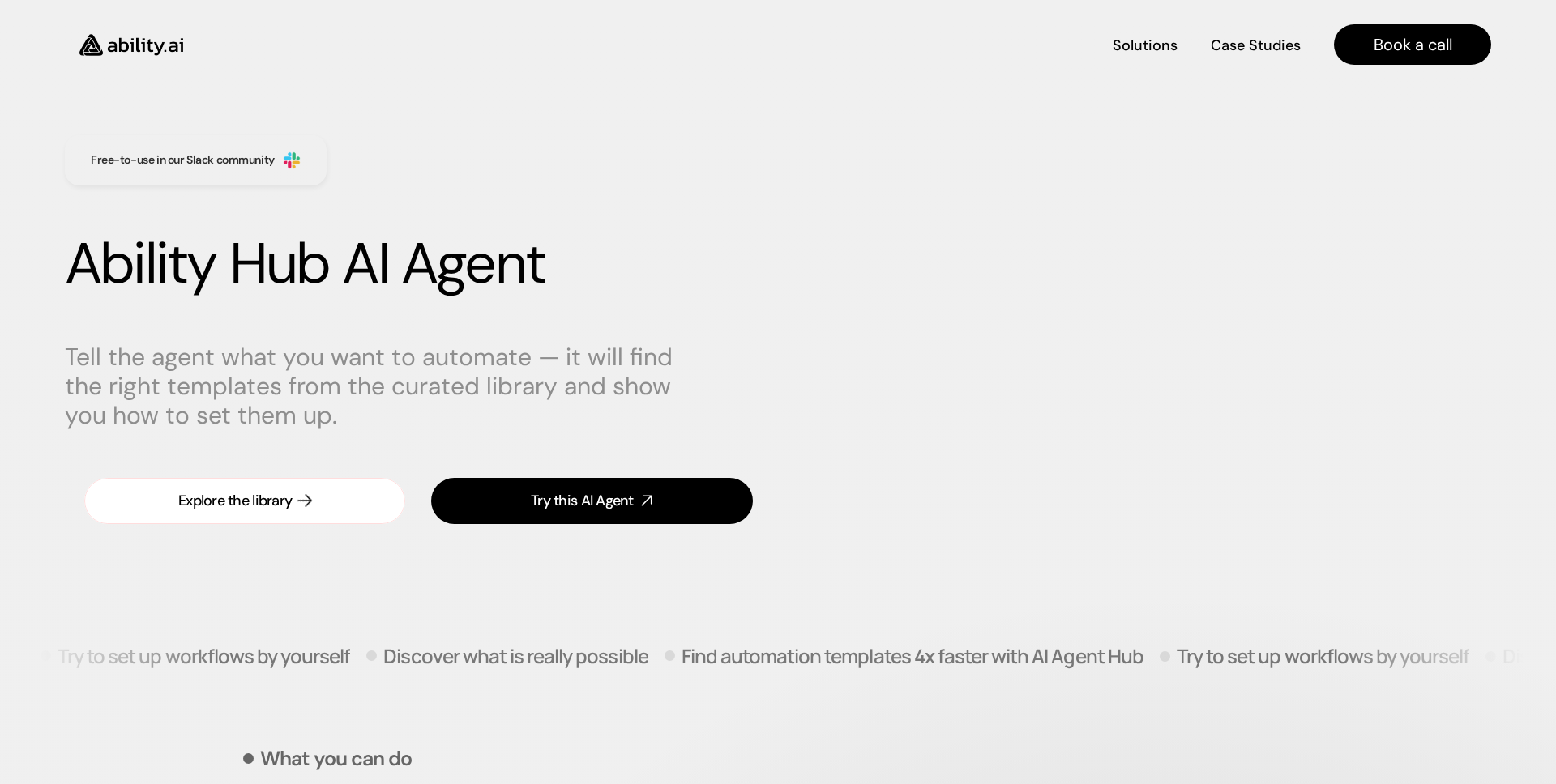 click on "Explore the library" at bounding box center [245, 501] 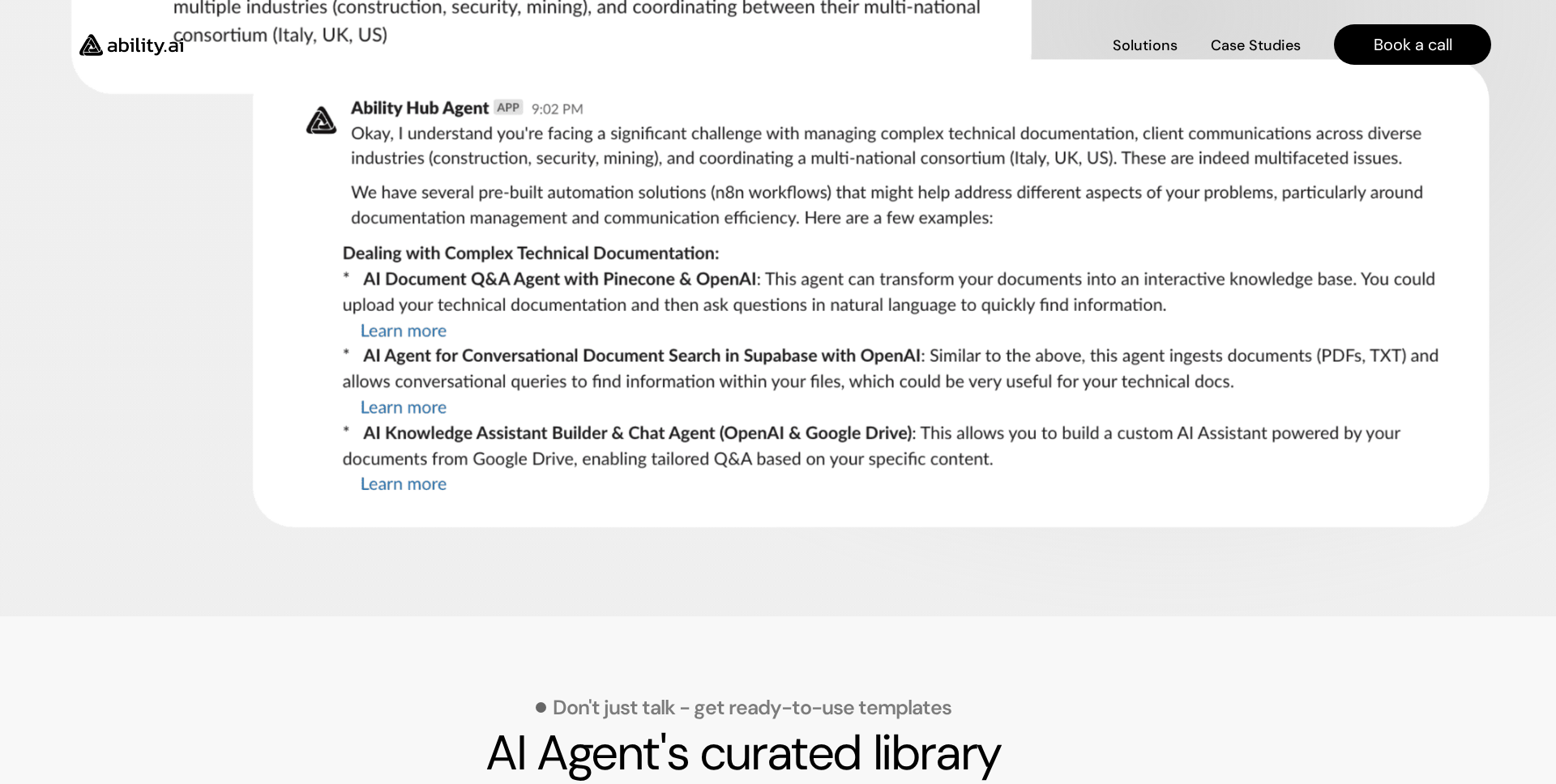 scroll, scrollTop: 1177, scrollLeft: 0, axis: vertical 